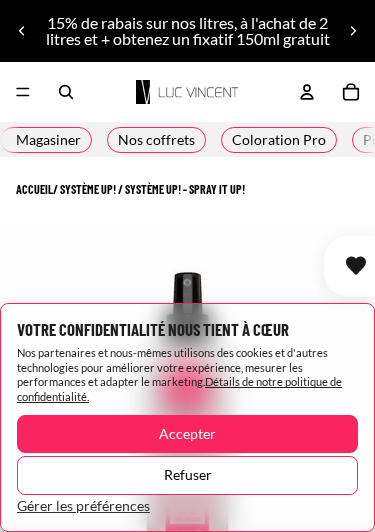 click on "Refuser" at bounding box center (187, 475) 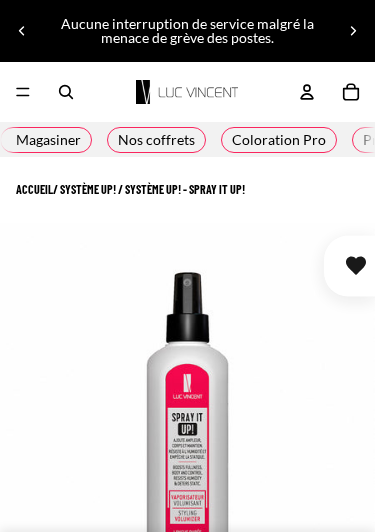 scroll, scrollTop: 0, scrollLeft: 0, axis: both 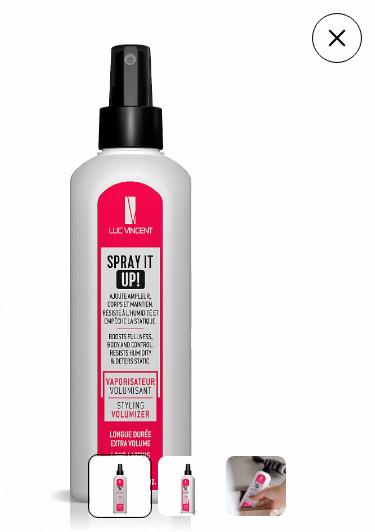 click at bounding box center (256, 486) 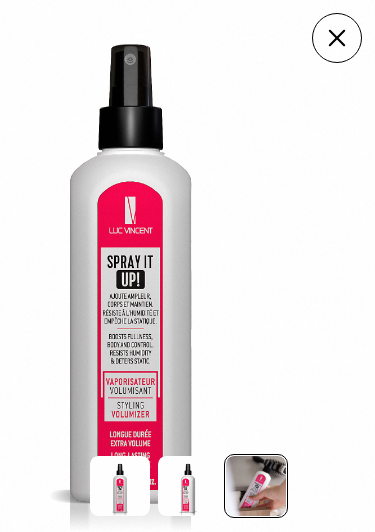 scroll, scrollTop: 0, scrollLeft: 750, axis: horizontal 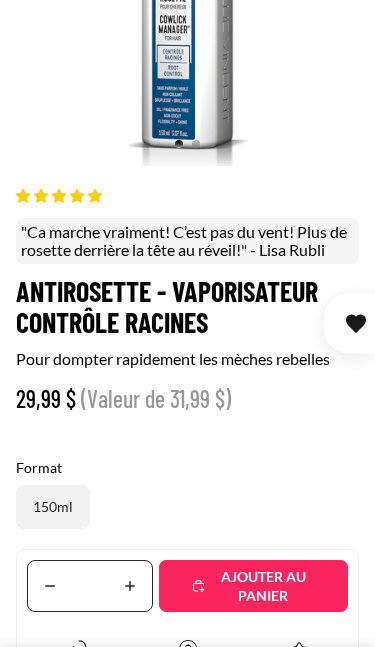 click on "Ajouté" at bounding box center (263, 586) 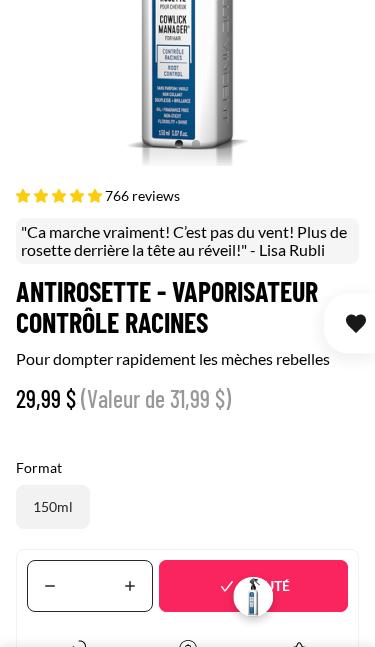 scroll, scrollTop: 432, scrollLeft: 0, axis: vertical 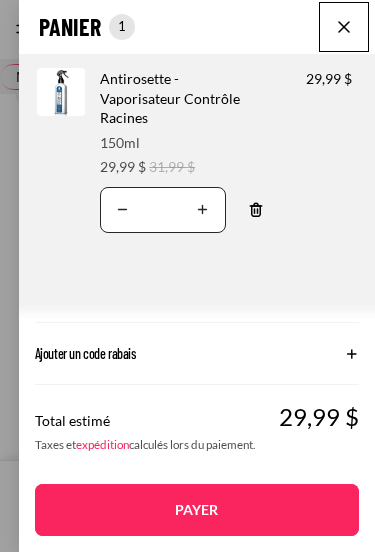 click on "1
Total du panier
29,99CAD
Image de produit
Informations sur le produit
Quantité
Nombre total de produits
Antirosette - Vaporisateur Contrôle Racines
Format:
150ml
Prix promotionnel
29,99 $ Prix régulier" 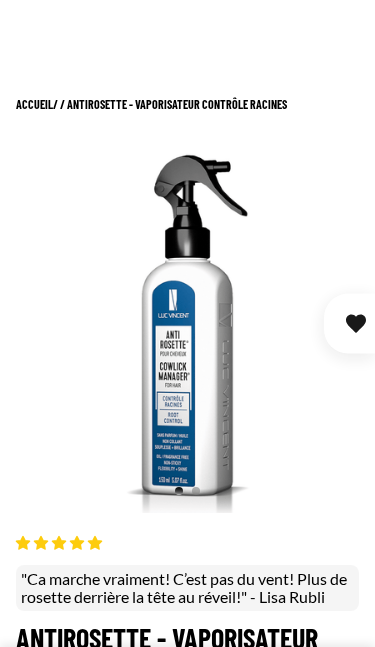 scroll, scrollTop: 725, scrollLeft: 0, axis: vertical 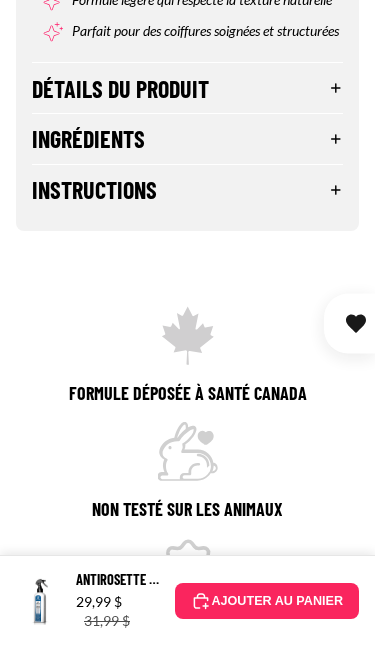 select on "**********" 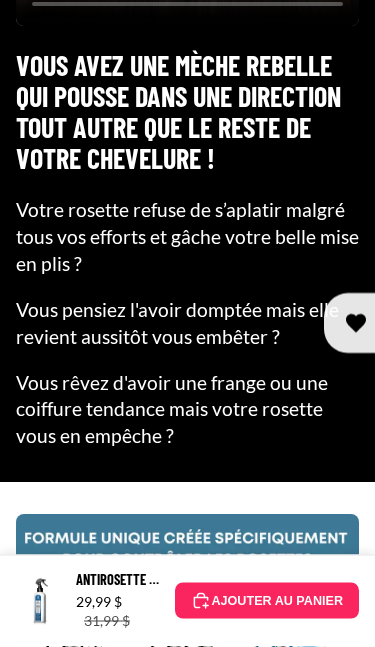 scroll, scrollTop: 3689, scrollLeft: 0, axis: vertical 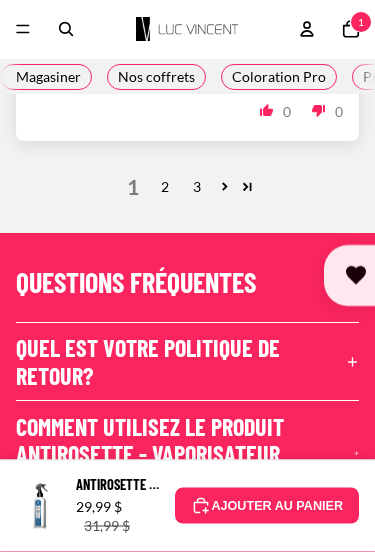 click on "2" at bounding box center [165, 188] 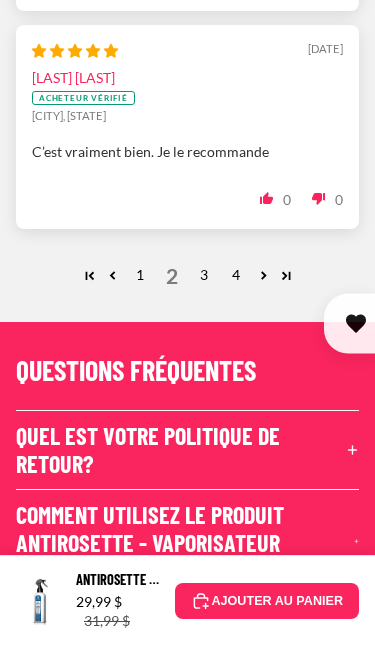 click on "3" at bounding box center [204, 275] 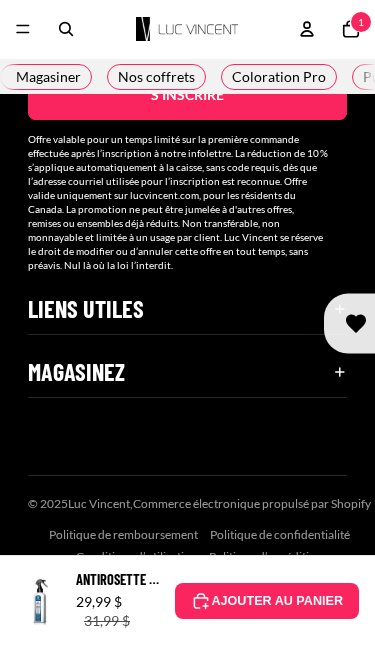 click on "Magasinez
Magasinez" at bounding box center (187, 372) 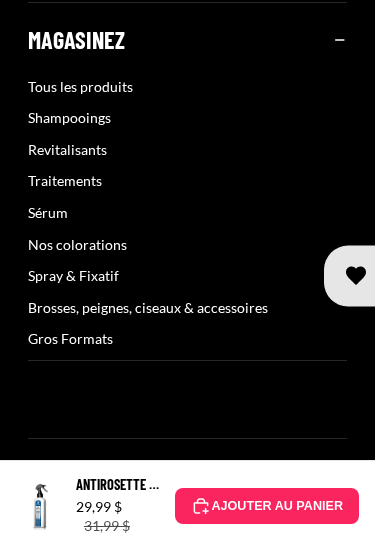 click on "Tous les produits" at bounding box center (80, 86) 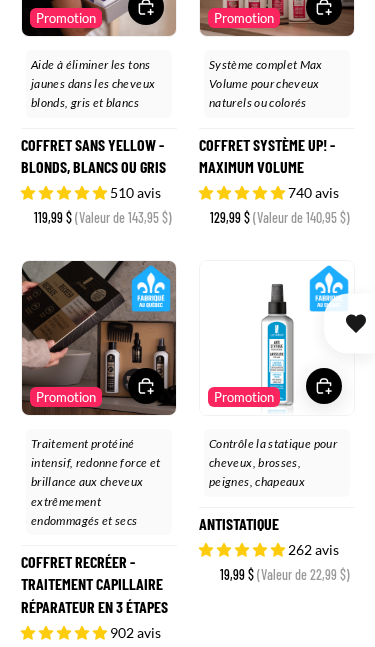 scroll, scrollTop: 486, scrollLeft: 0, axis: vertical 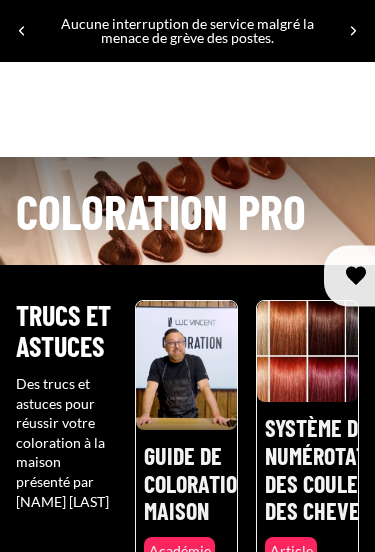 click on "Magasiner" at bounding box center [48, 139] 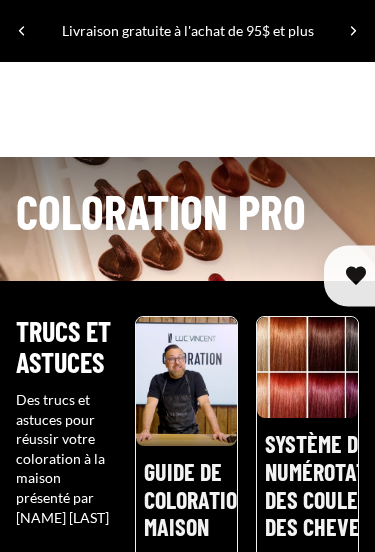 scroll, scrollTop: 0, scrollLeft: 0, axis: both 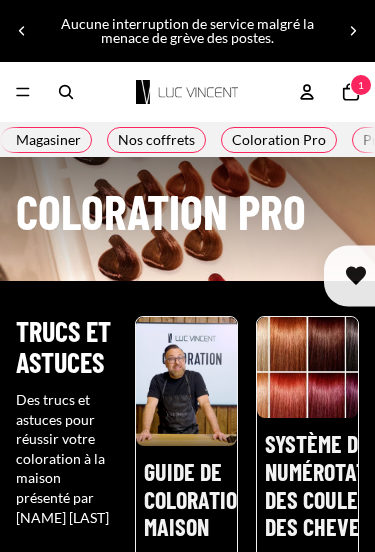 click on "Magasiner" at bounding box center [48, 139] 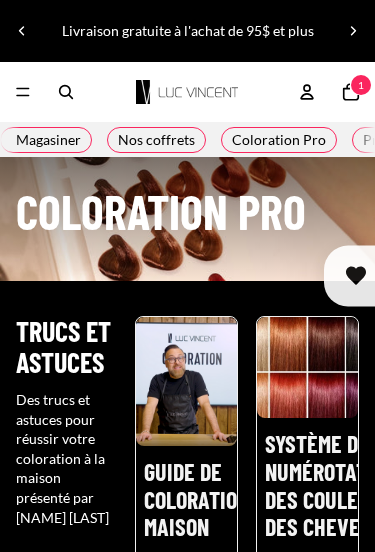 scroll, scrollTop: 0, scrollLeft: 96, axis: horizontal 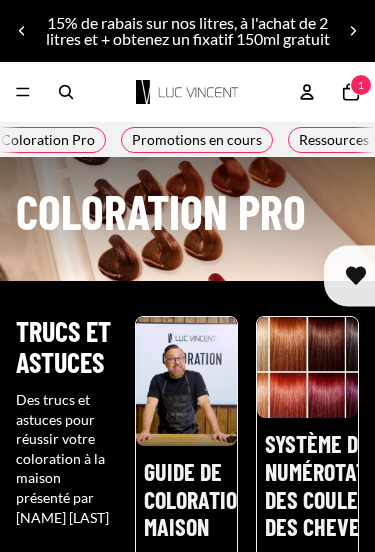click on "Promotions en cours" at bounding box center [197, 139] 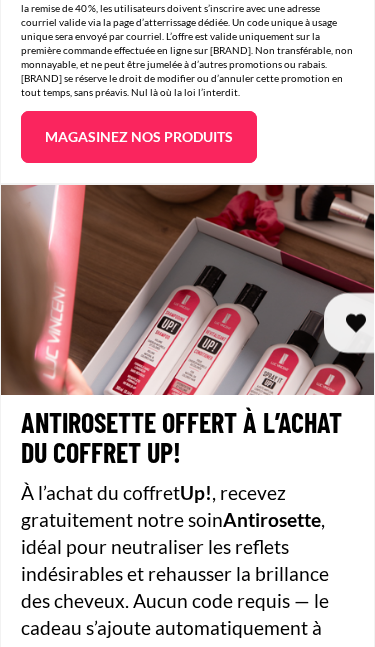 scroll, scrollTop: 1074, scrollLeft: 0, axis: vertical 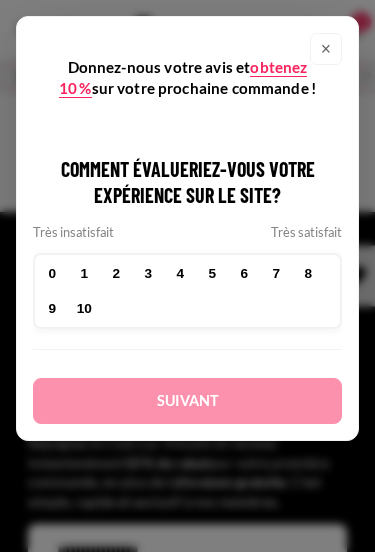 click on "×" at bounding box center [326, 49] 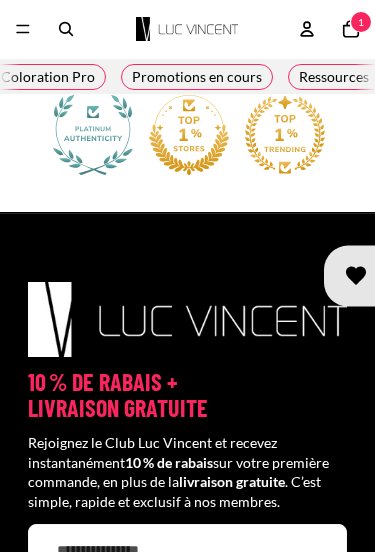 click on "Promotions en cours" at bounding box center [197, 76] 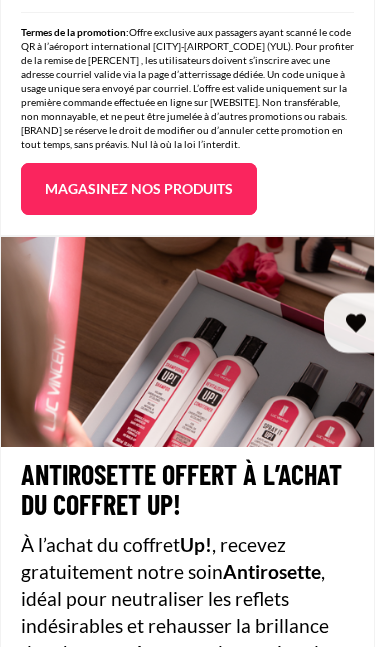 scroll, scrollTop: 1021, scrollLeft: 0, axis: vertical 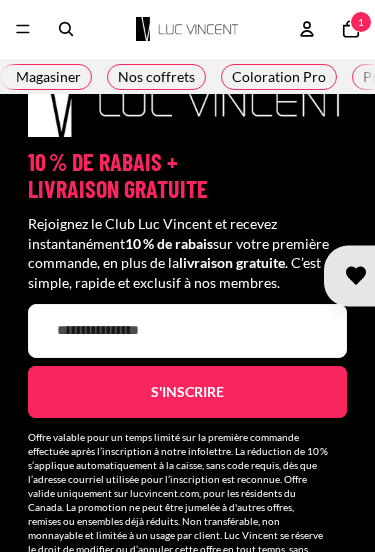 click 